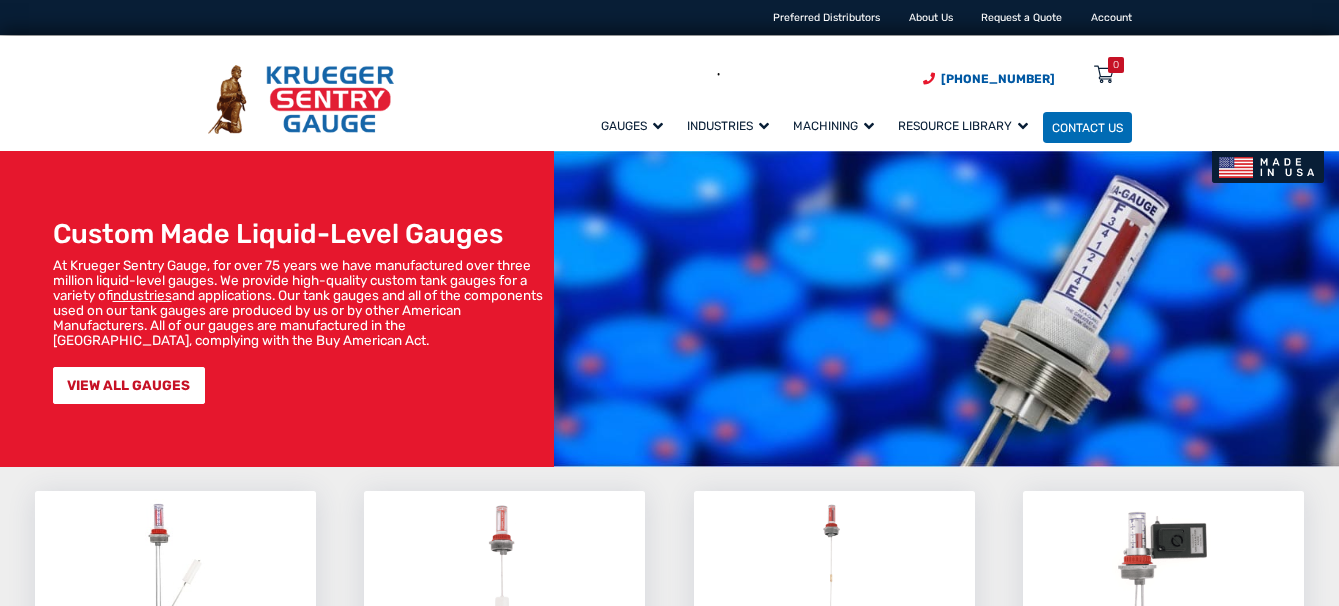 scroll, scrollTop: 0, scrollLeft: 0, axis: both 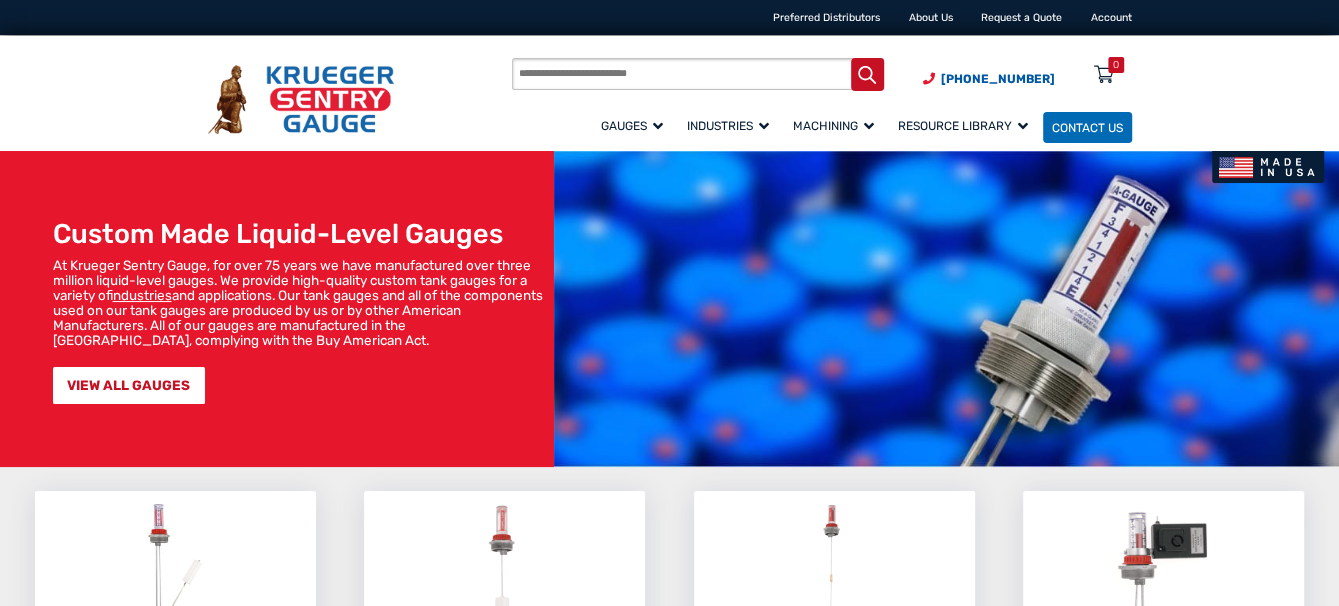click on "Products search" at bounding box center [697, 74] 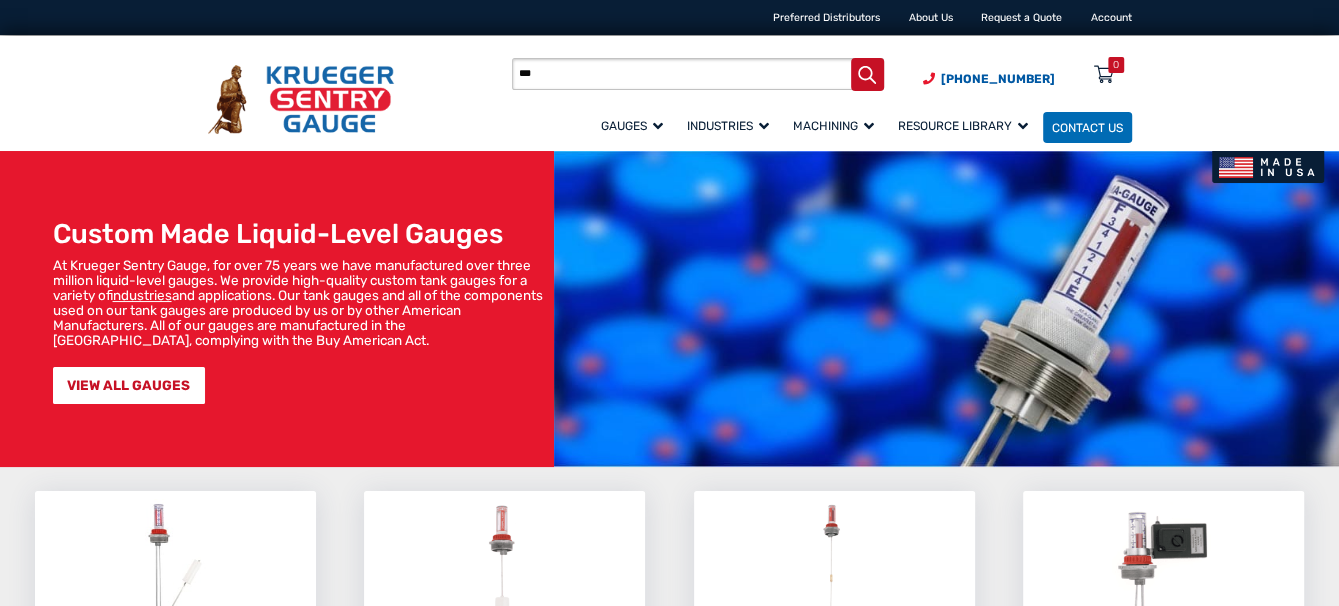 type on "***" 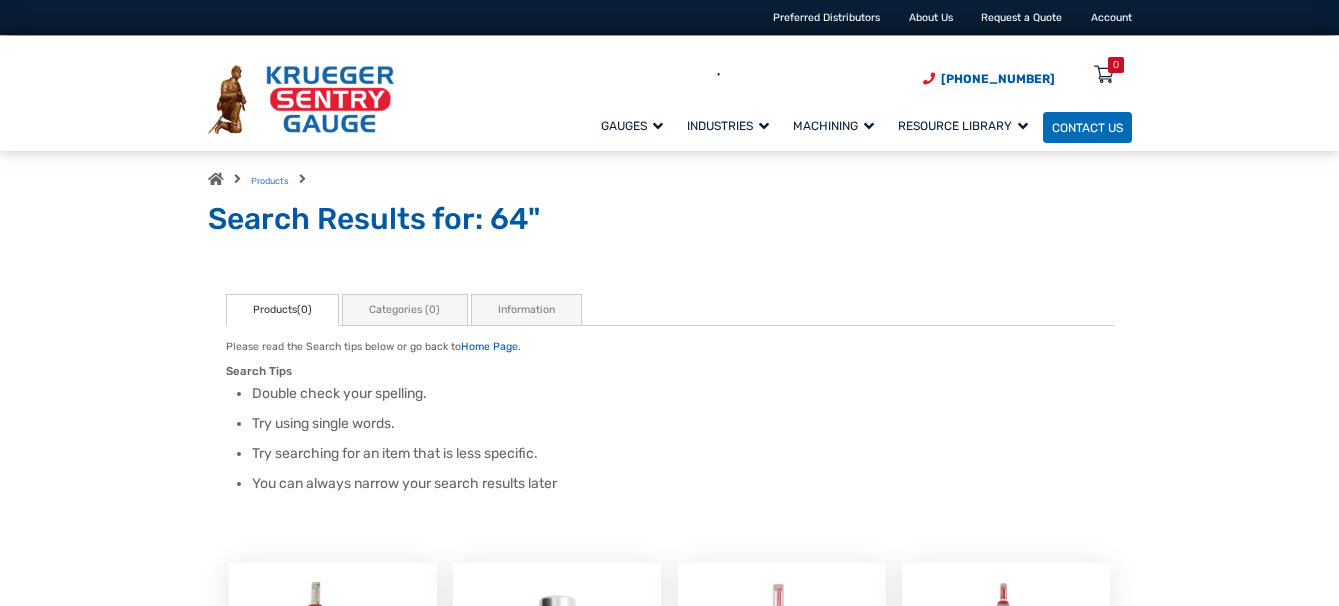 scroll, scrollTop: 0, scrollLeft: 0, axis: both 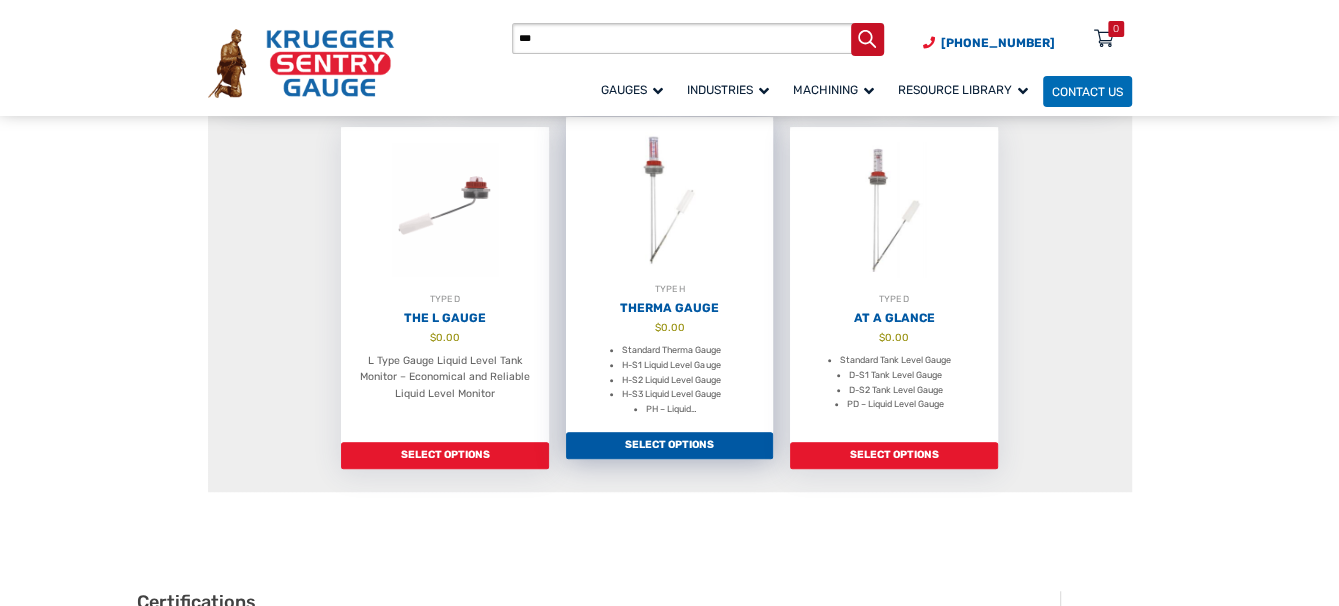click at bounding box center (670, 199) 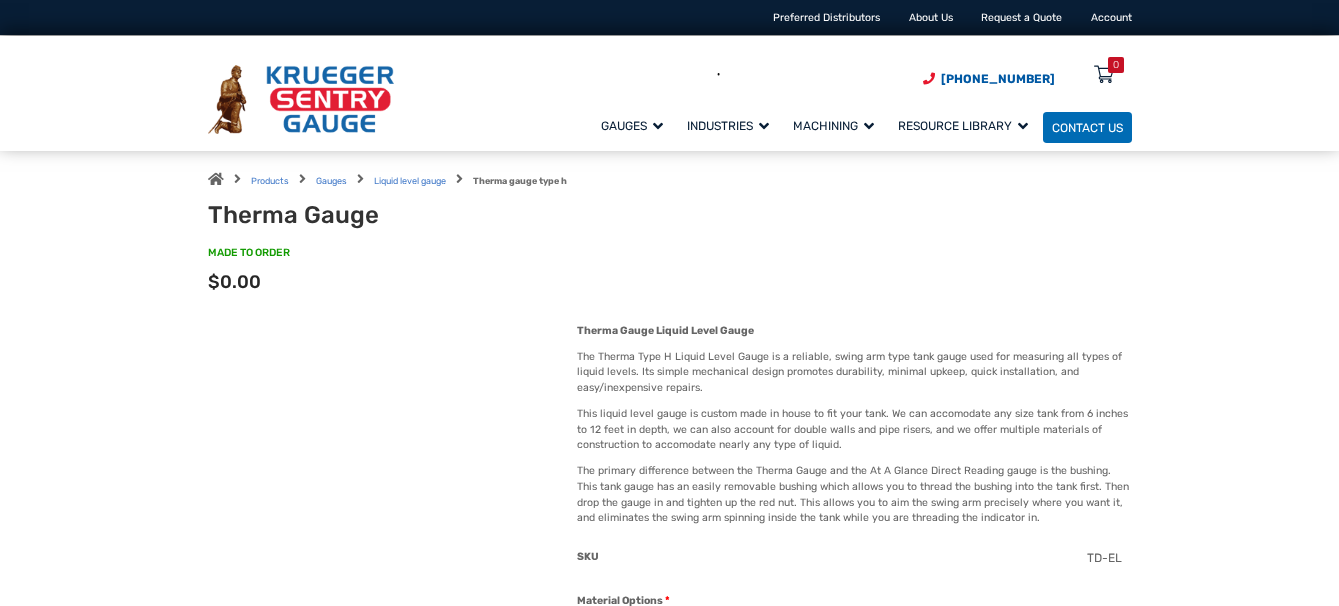 scroll, scrollTop: 0, scrollLeft: 0, axis: both 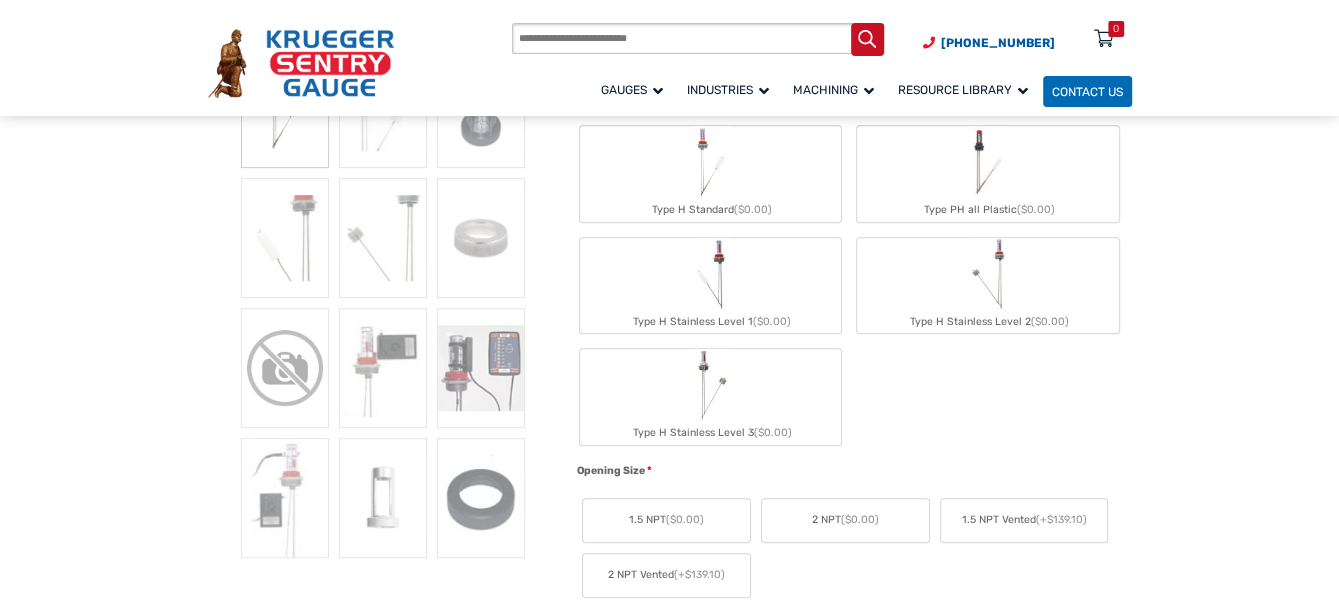 click 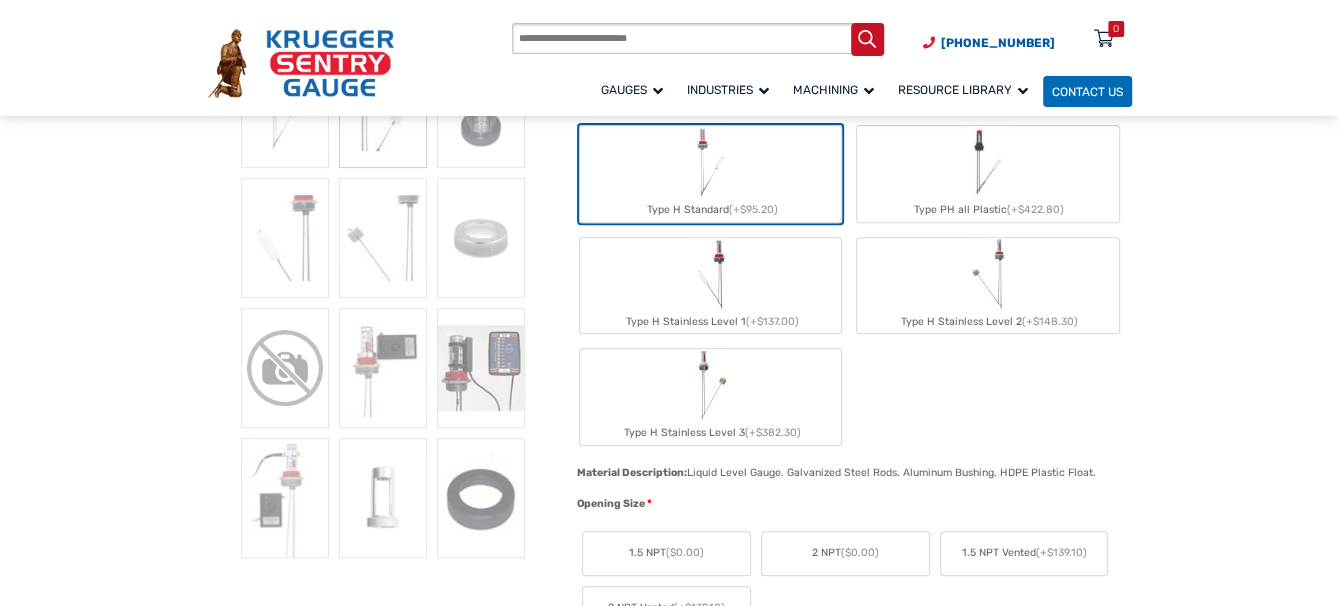 click on "($0.00)" 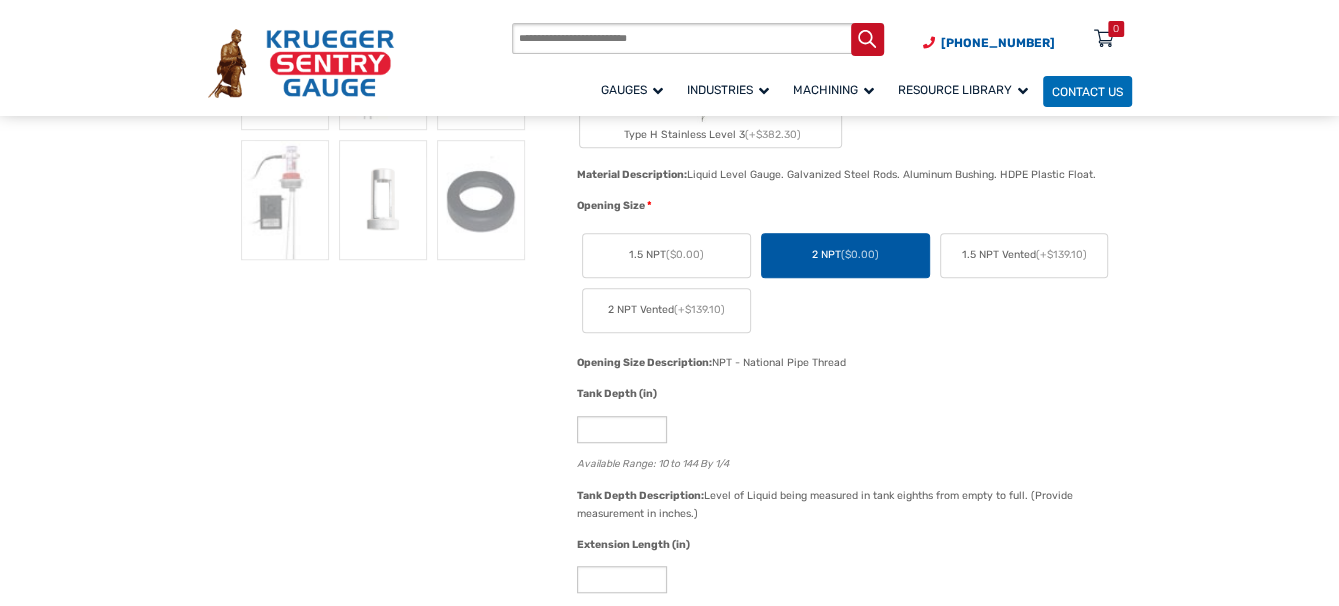 scroll, scrollTop: 800, scrollLeft: 0, axis: vertical 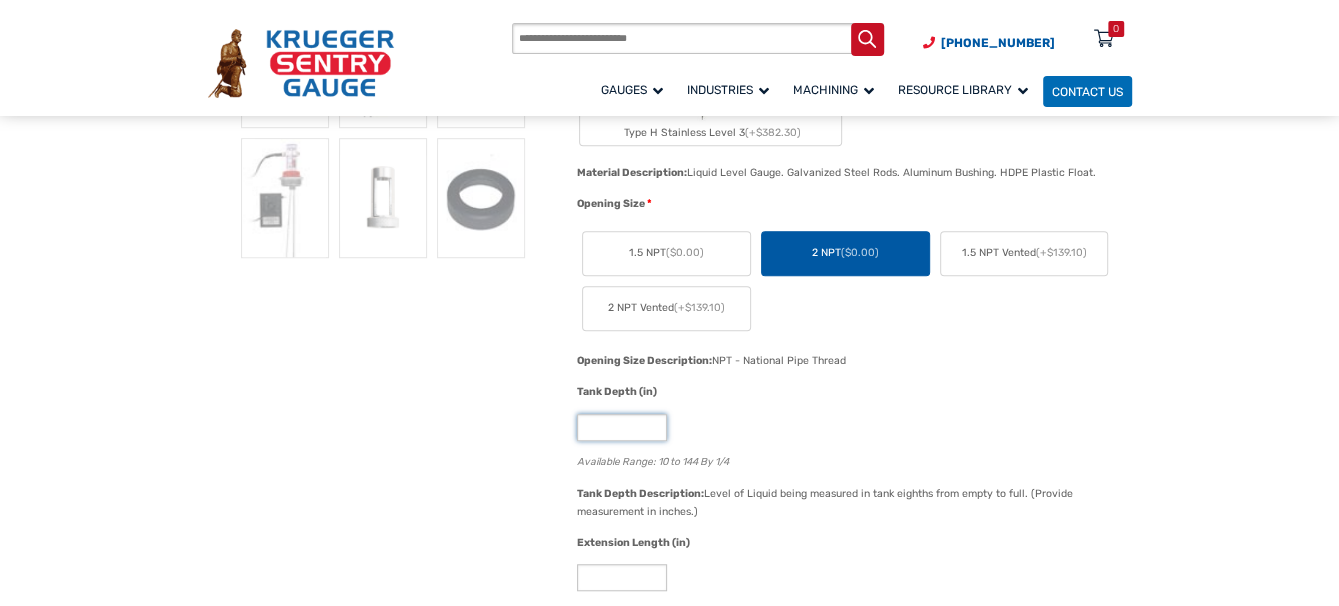 click on "**" 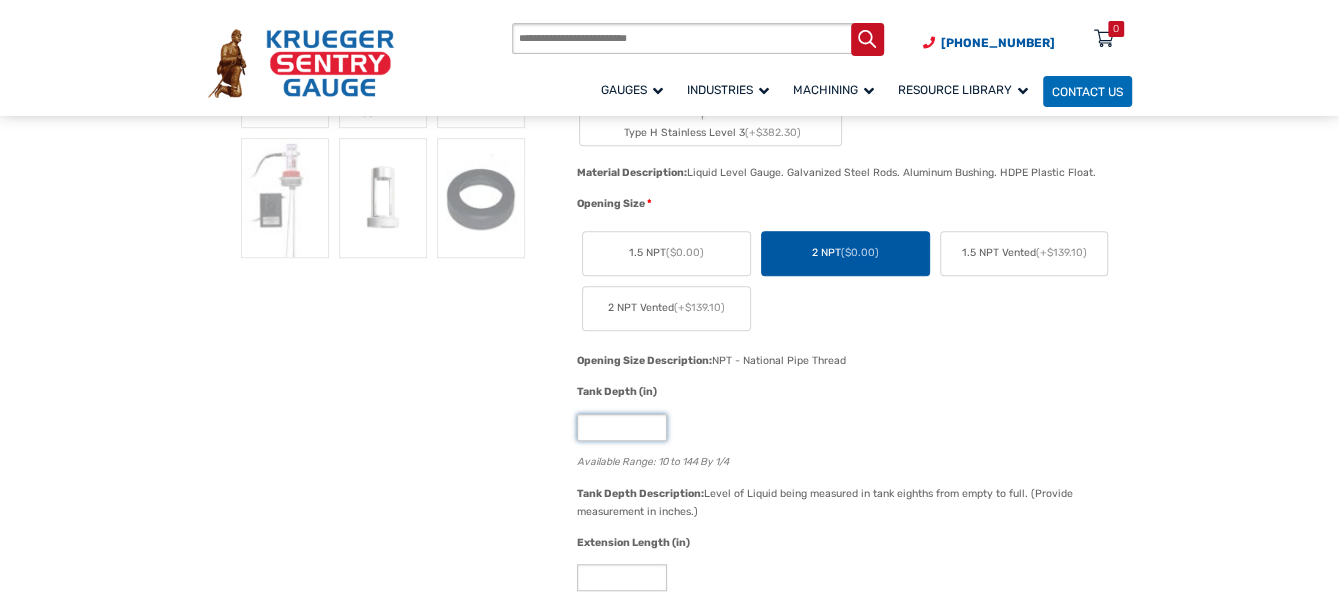 click on "**" 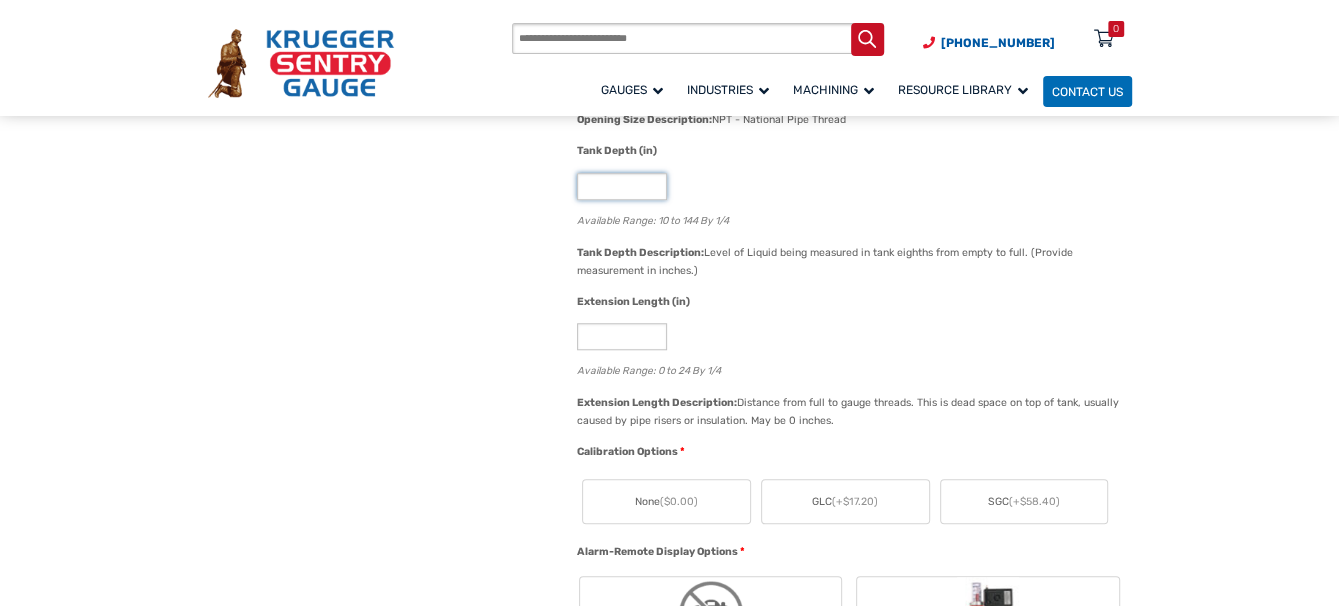 scroll, scrollTop: 1100, scrollLeft: 0, axis: vertical 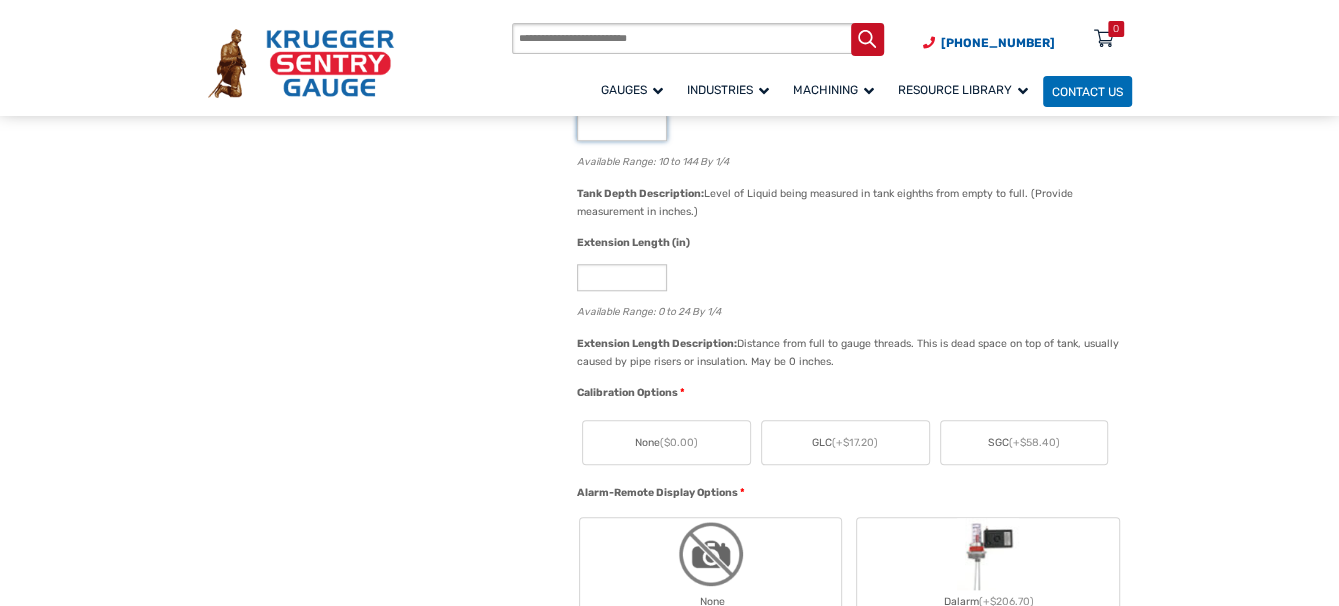 type on "**" 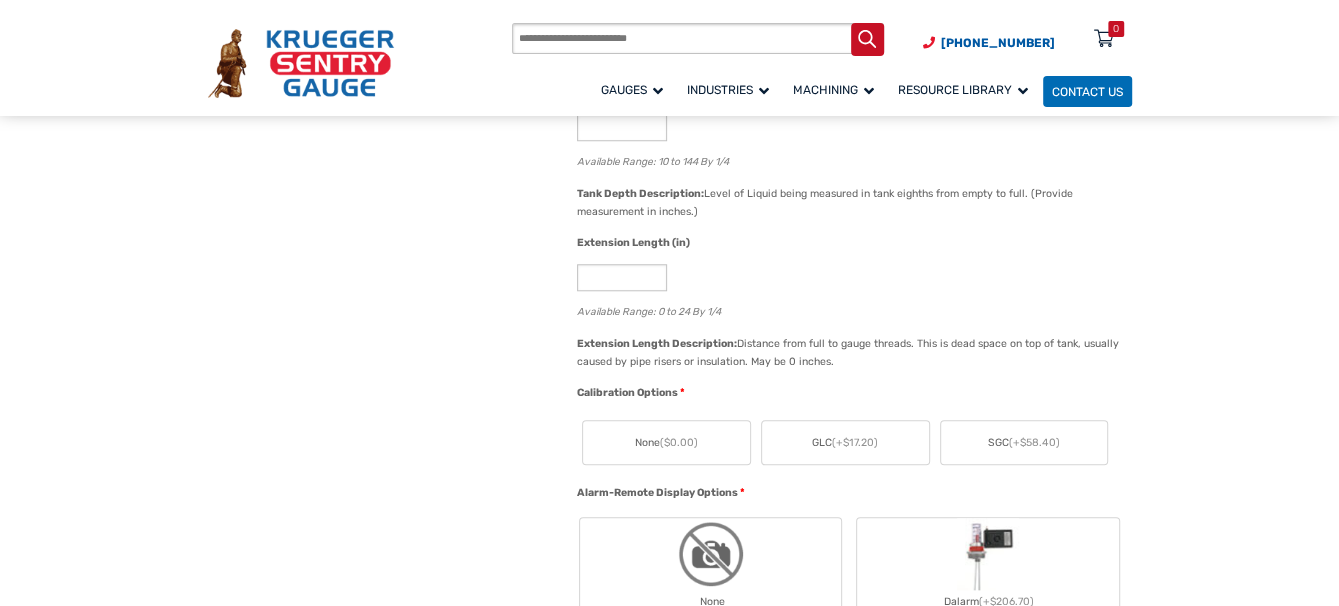 click on "None  ($0.00)" 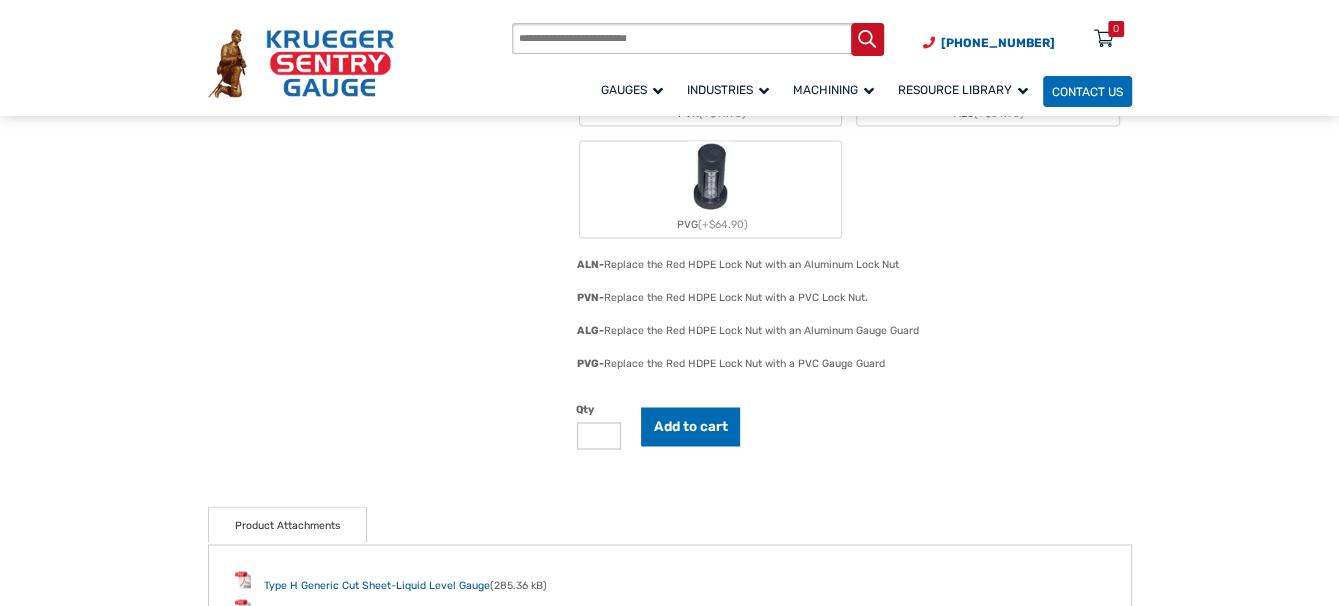 scroll, scrollTop: 2100, scrollLeft: 0, axis: vertical 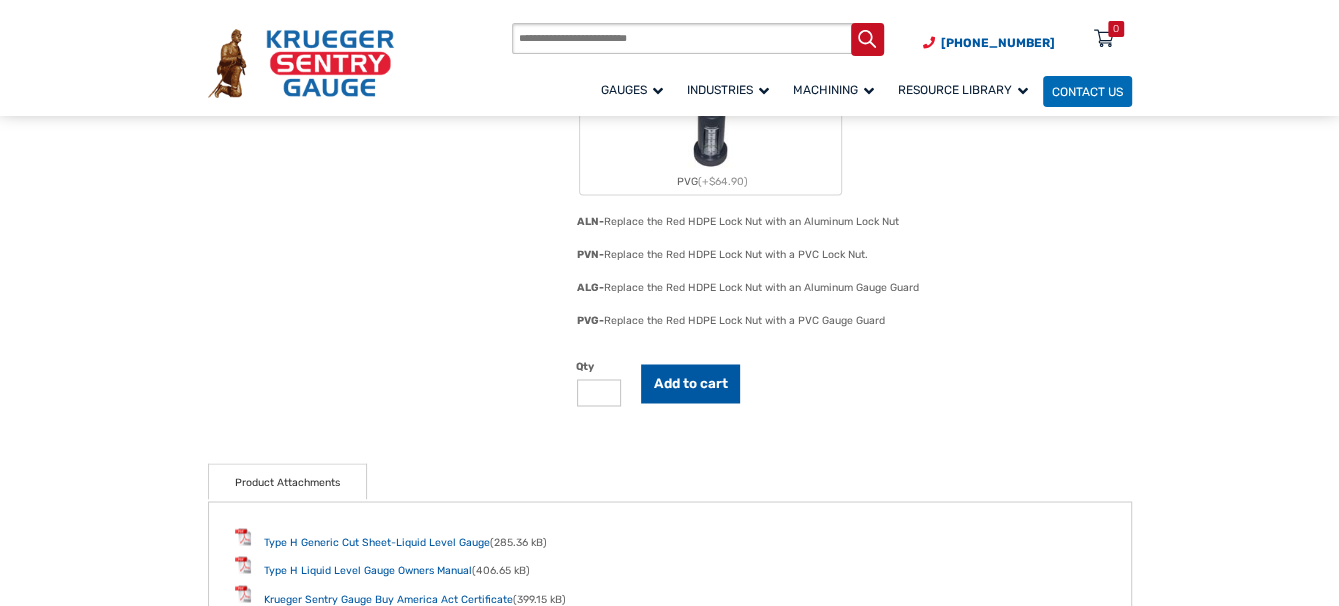 click on "Add to cart" at bounding box center (691, 383) 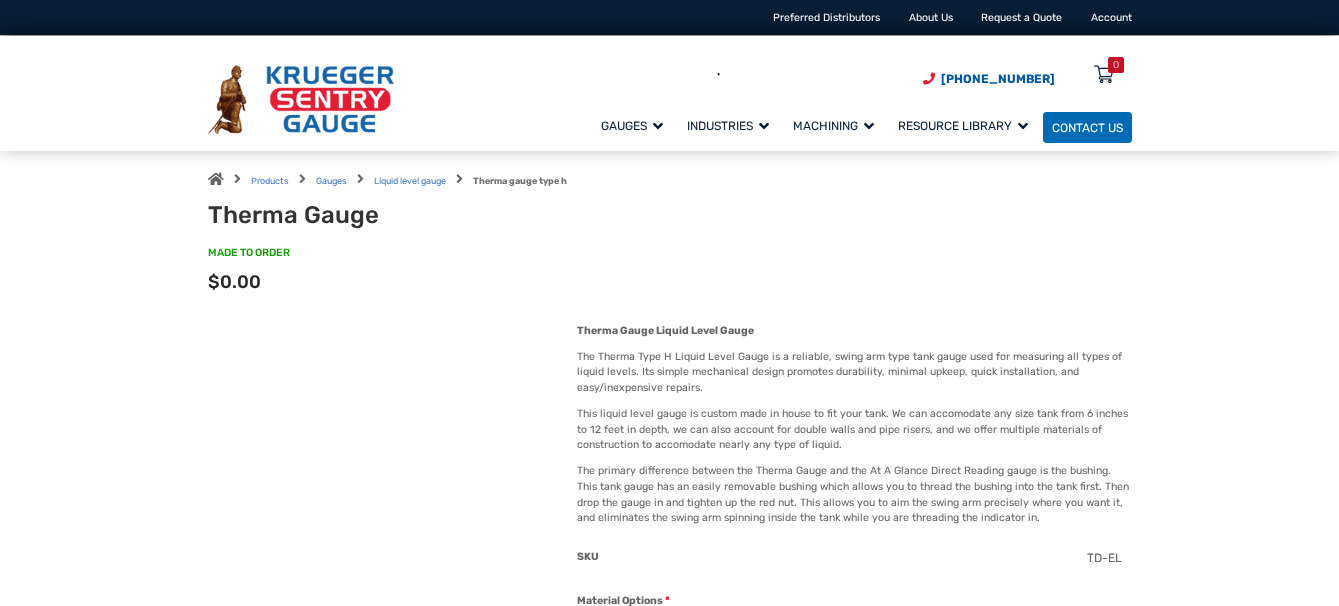 scroll, scrollTop: 0, scrollLeft: 0, axis: both 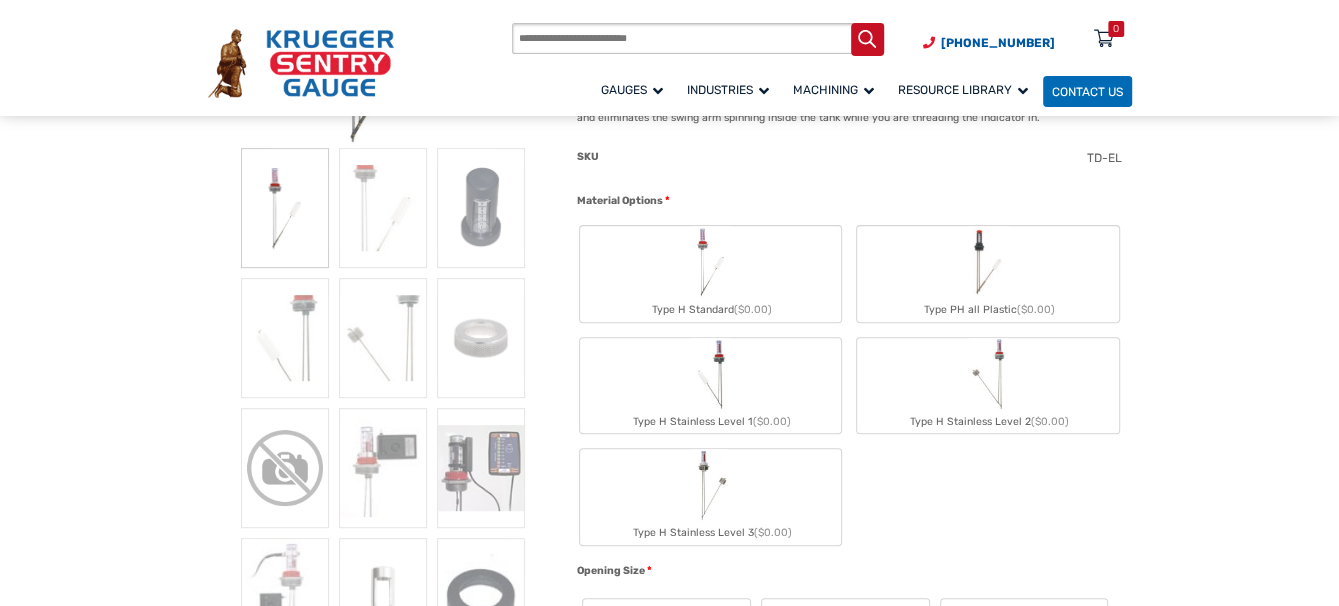 click on "Type H Standard  ($0.00)" 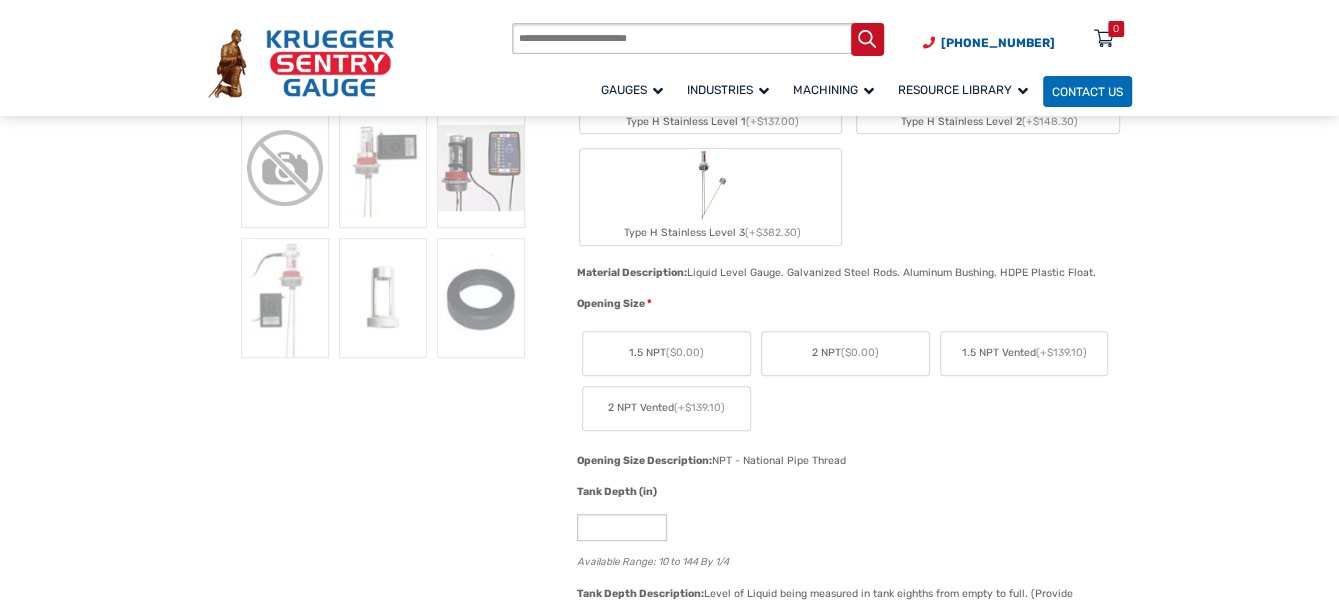 scroll, scrollTop: 800, scrollLeft: 0, axis: vertical 